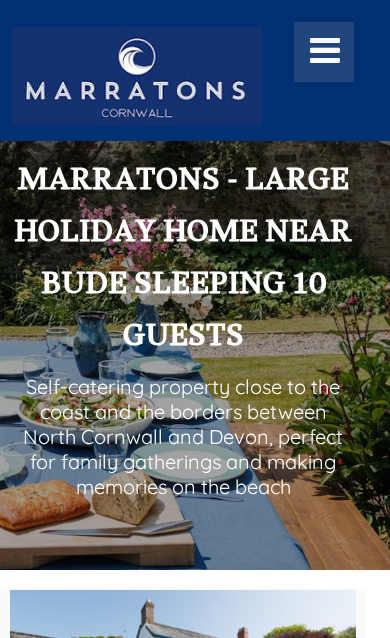scroll, scrollTop: 0, scrollLeft: 0, axis: both 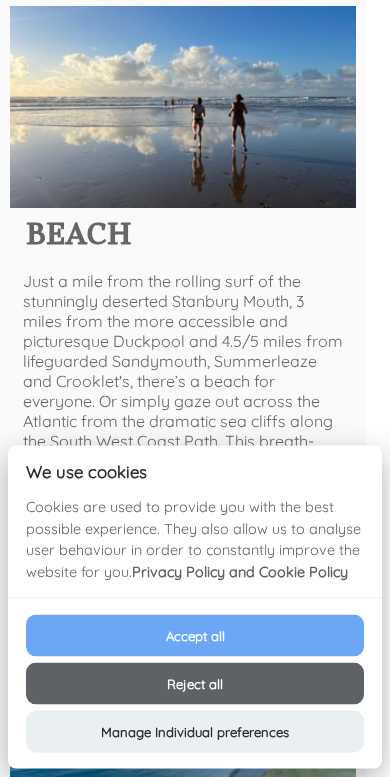 click on "Accept all" at bounding box center [195, 636] 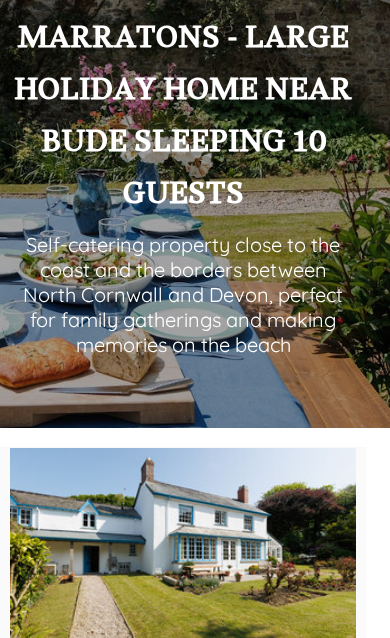 scroll, scrollTop: 0, scrollLeft: 0, axis: both 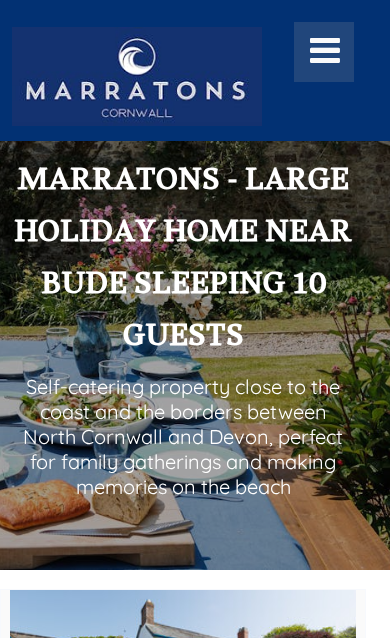 click at bounding box center (324, 55) 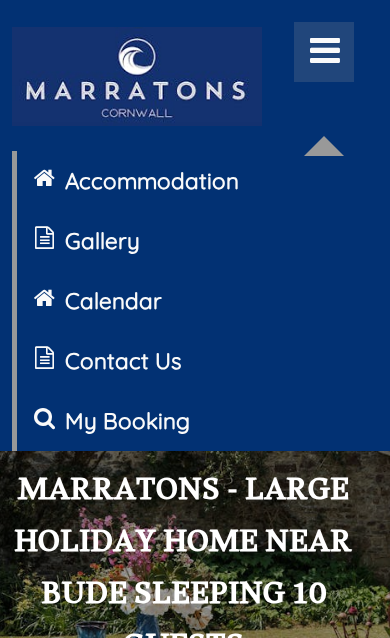 click on "My Booking" at bounding box center (188, 421) 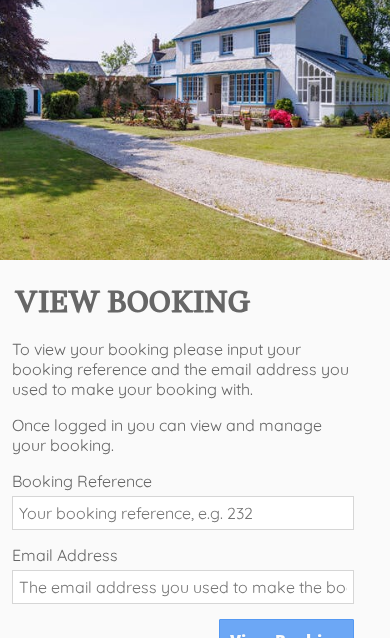 scroll, scrollTop: 0, scrollLeft: 0, axis: both 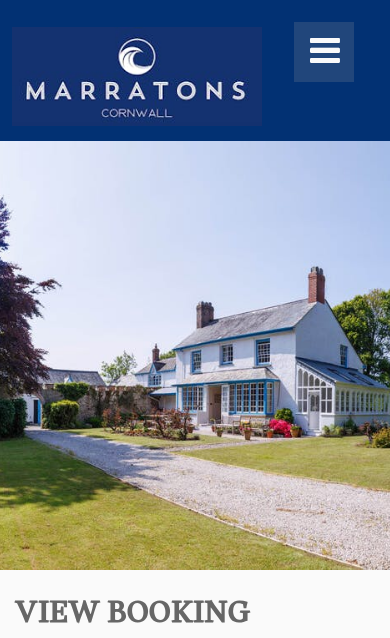 click at bounding box center [324, 55] 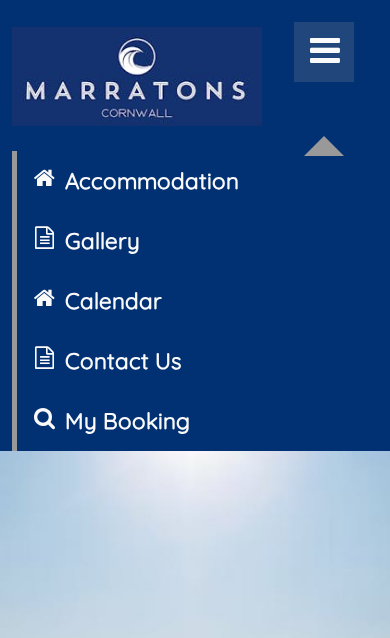 click on "Calendar" at bounding box center (188, 301) 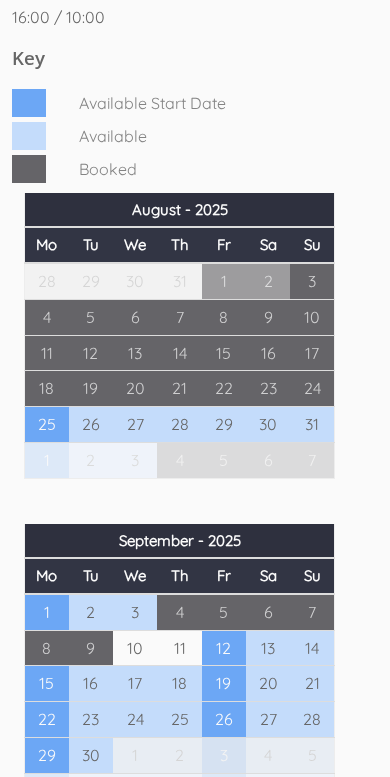 scroll, scrollTop: 1171, scrollLeft: 0, axis: vertical 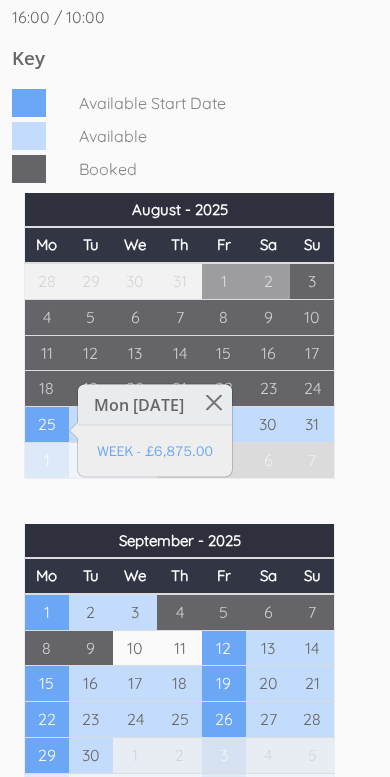 click on "WEEK  - £6,875.00" at bounding box center (155, 451) 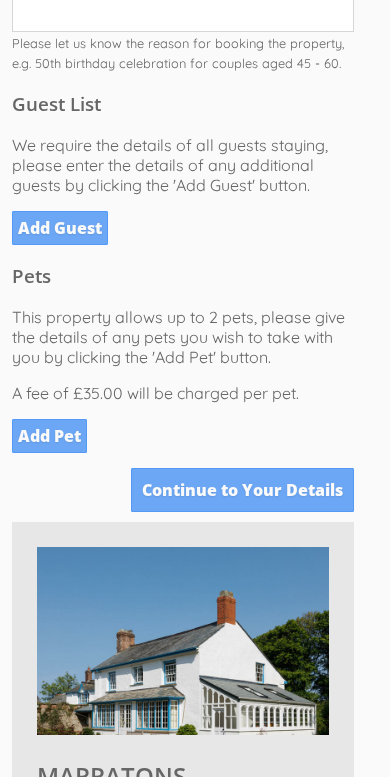 scroll, scrollTop: 590, scrollLeft: 0, axis: vertical 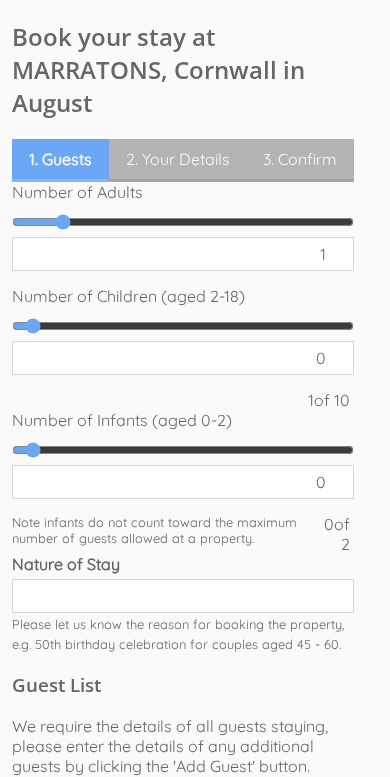 type on "2" 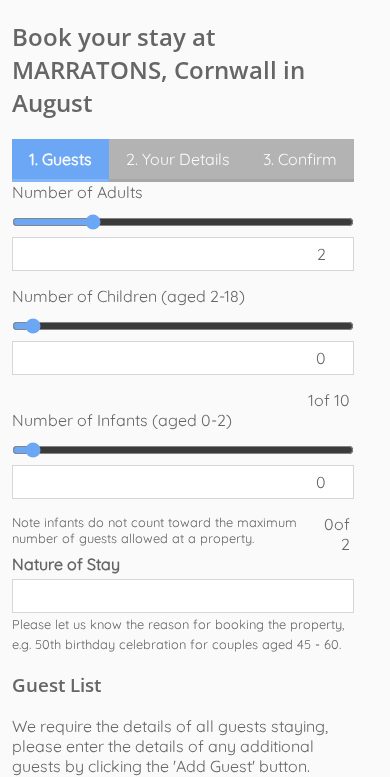 type on "3" 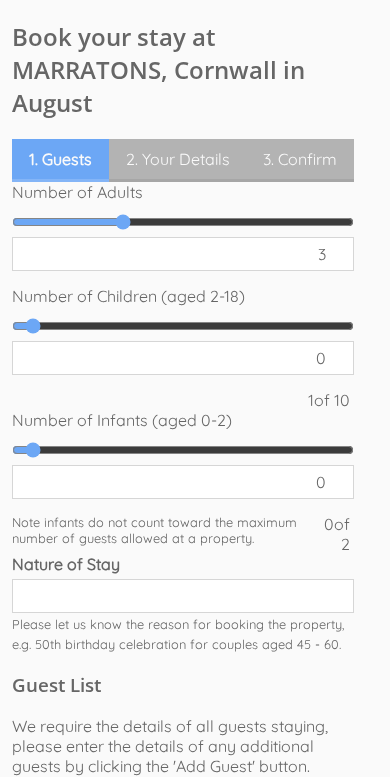 type on "4" 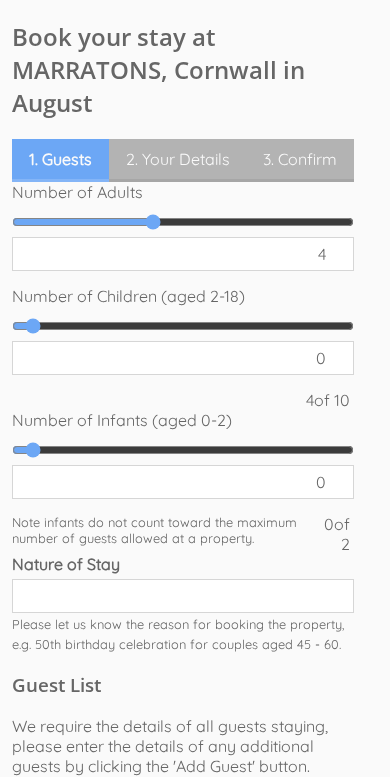 type on "5" 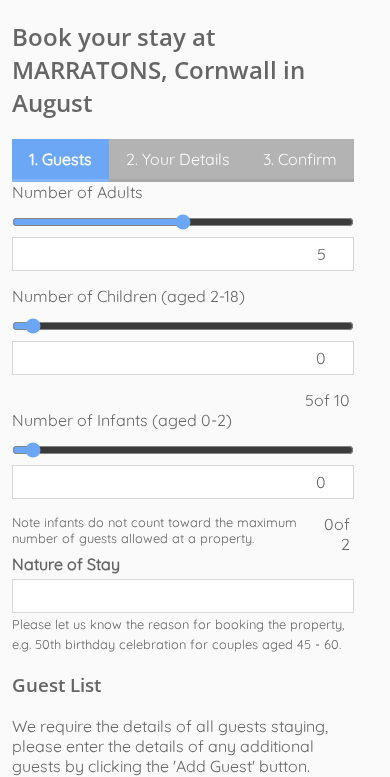type on "6" 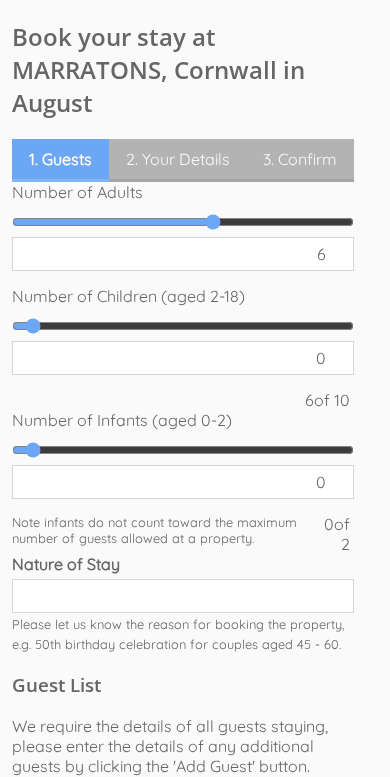 type on "6" 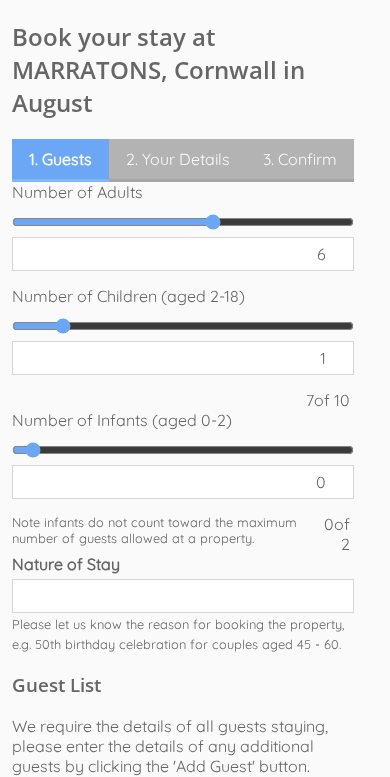 type on "2" 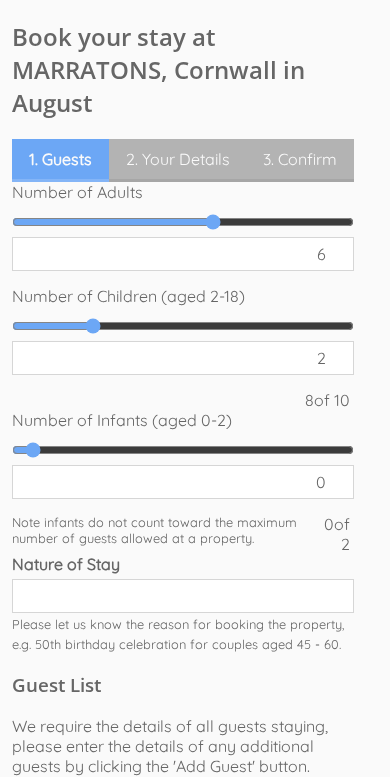 type on "2" 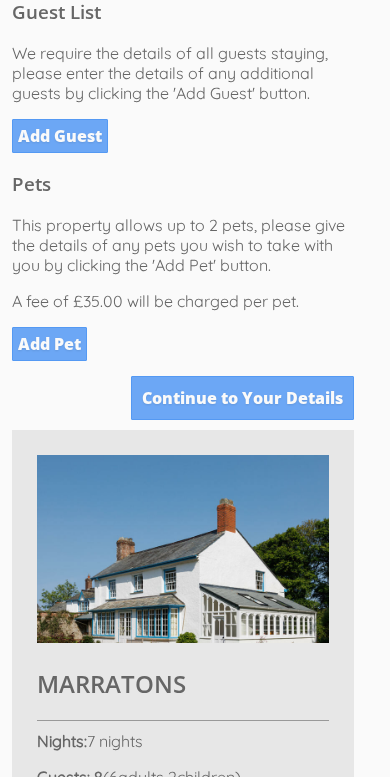 scroll, scrollTop: 1289, scrollLeft: 0, axis: vertical 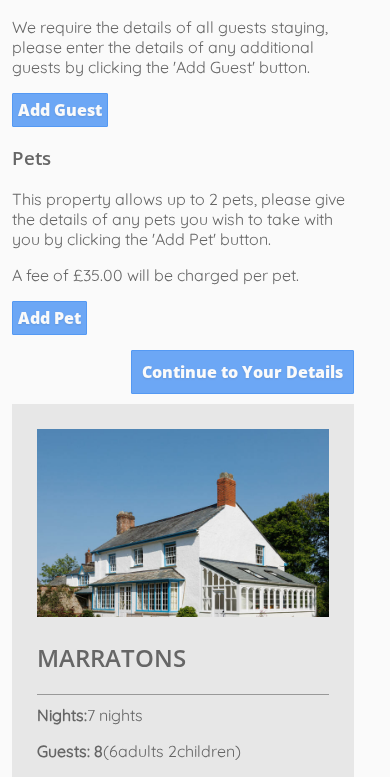click on "Add Pet" at bounding box center (49, 318) 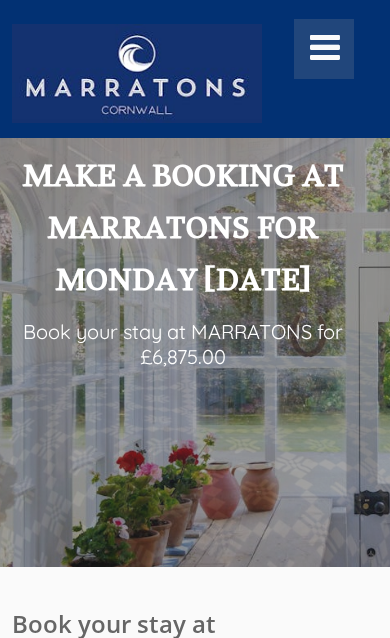 scroll, scrollTop: 0, scrollLeft: 0, axis: both 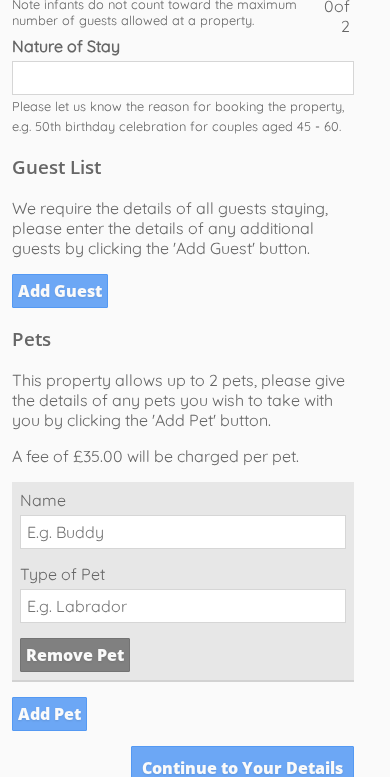 click on "Add Pet" at bounding box center [49, 714] 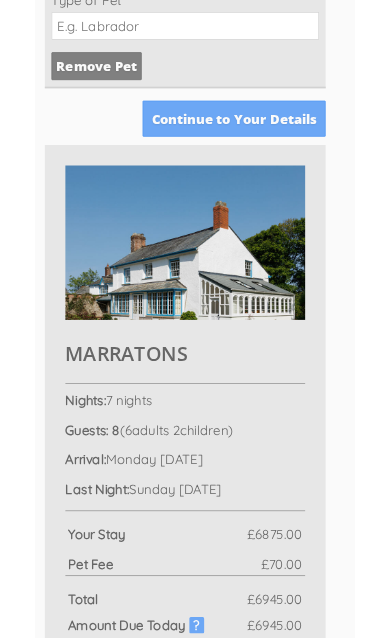 scroll, scrollTop: 1895, scrollLeft: 0, axis: vertical 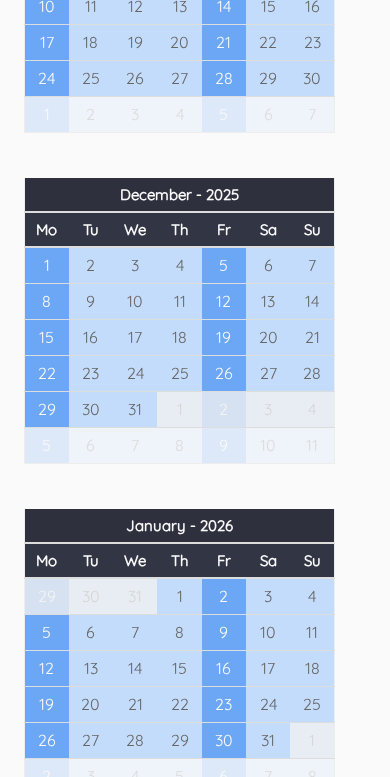 click on "26" at bounding box center (224, 373) 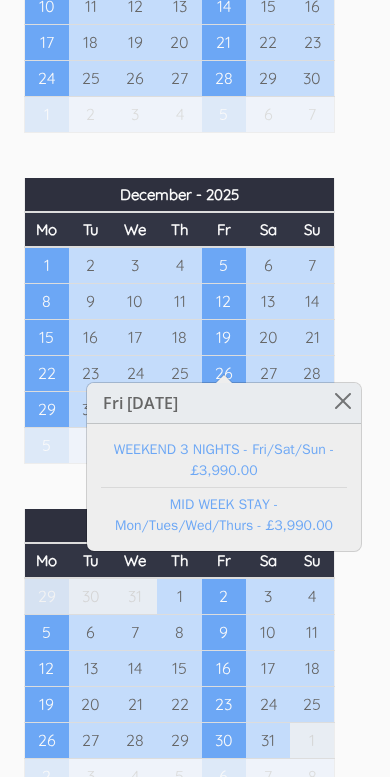 click at bounding box center (343, 400) 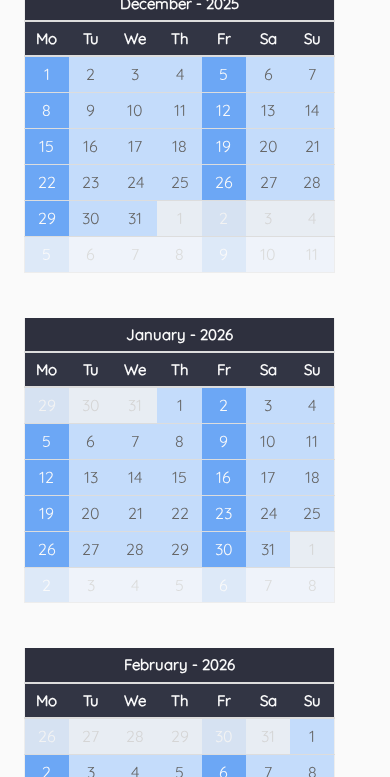 scroll, scrollTop: 2710, scrollLeft: 0, axis: vertical 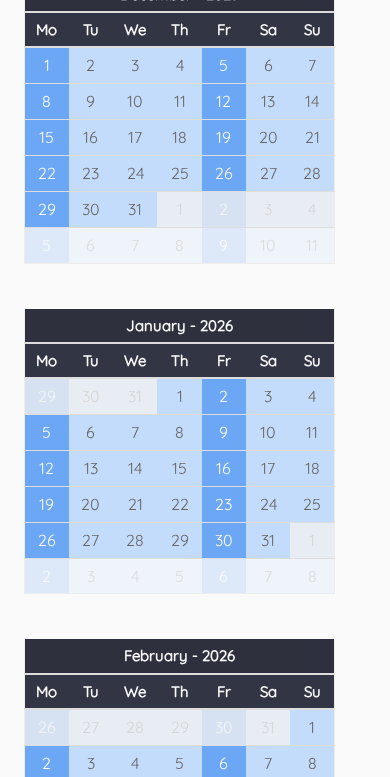 click on "2" at bounding box center [224, 396] 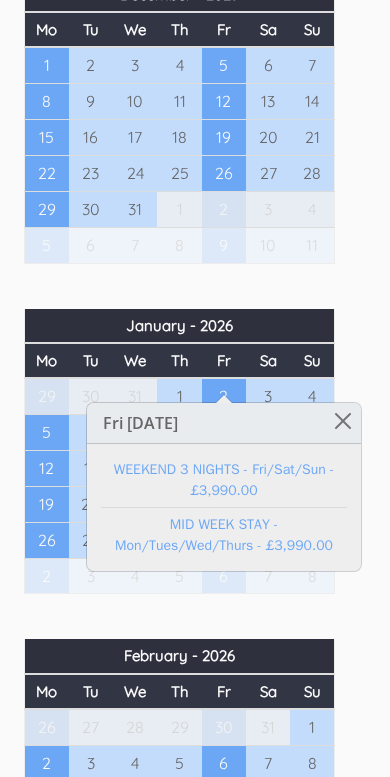 click on "Properties
MARRATONS
Overview
Gallery
Availability
FAQ
Luxuries
Food & Drink
Floor Plans
Extras
Things To Do
T&Cs
Prices and Availability
You can browse the calendar to find an available start date for your stay by clicking on a start date or by entering your Arrival & Departure dates below.
Search for a Stay
Search
Check-In / Check-Out
16:00 / 10:00
Key
Available Start Date
Available
Booked
Mo Tu" at bounding box center [195, 2237] 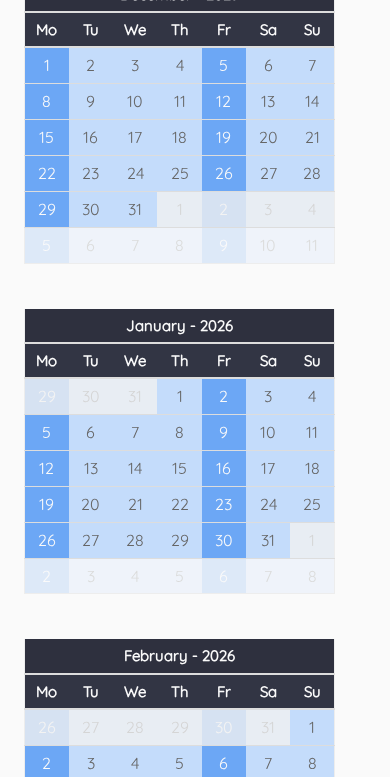 click on "5" at bounding box center [47, 433] 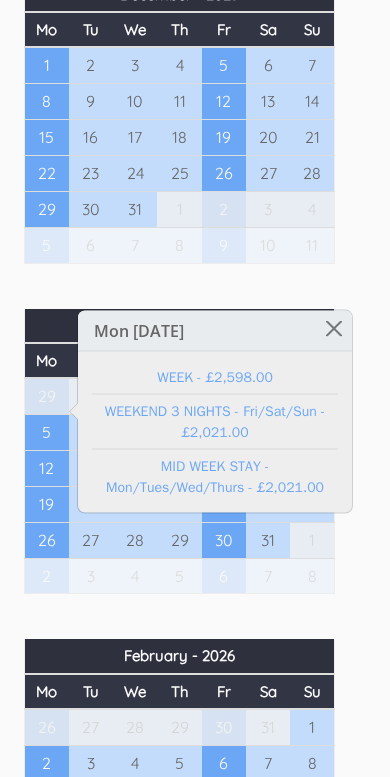 click at bounding box center [334, 328] 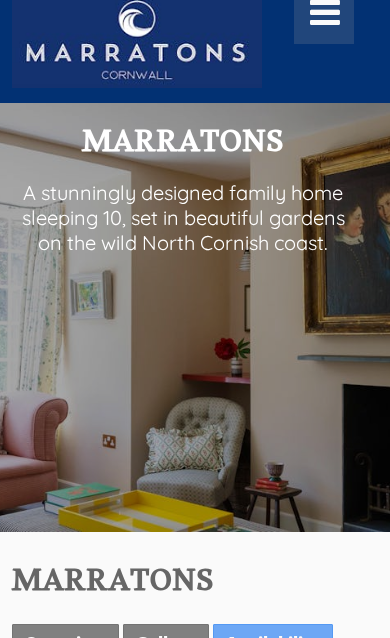 scroll, scrollTop: 0, scrollLeft: 0, axis: both 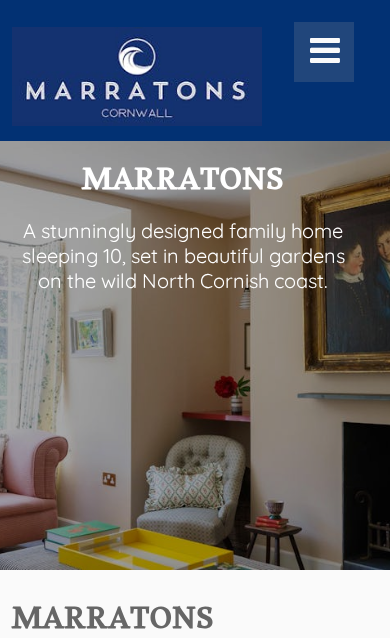 click at bounding box center [324, 55] 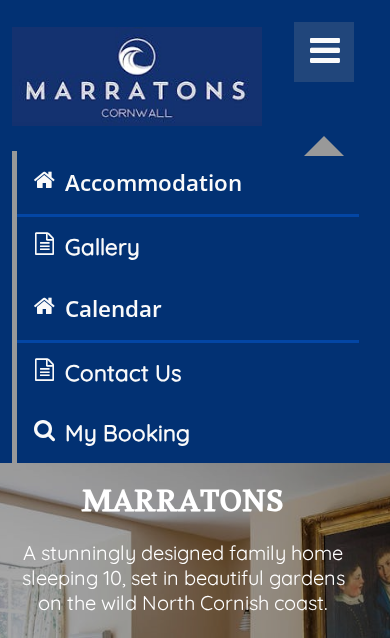 click on "Gallery" at bounding box center [188, 247] 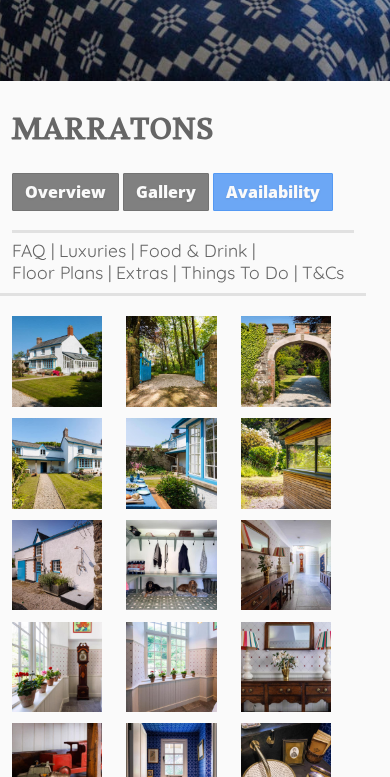 scroll, scrollTop: 497, scrollLeft: 0, axis: vertical 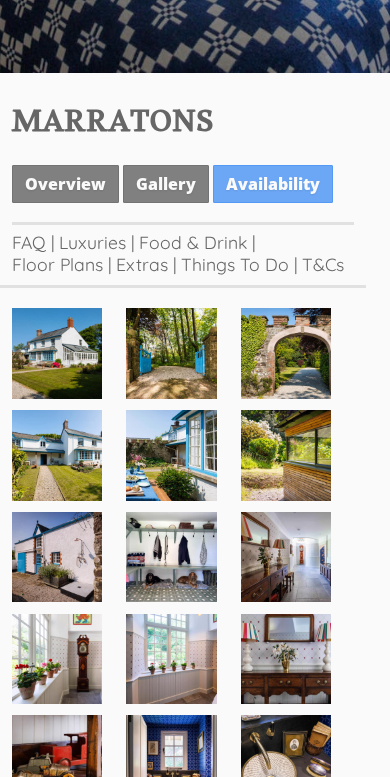 click at bounding box center [57, 353] 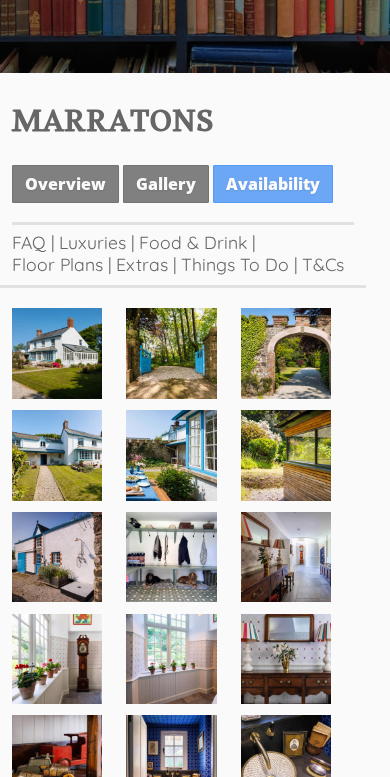 click at bounding box center (57, 760) 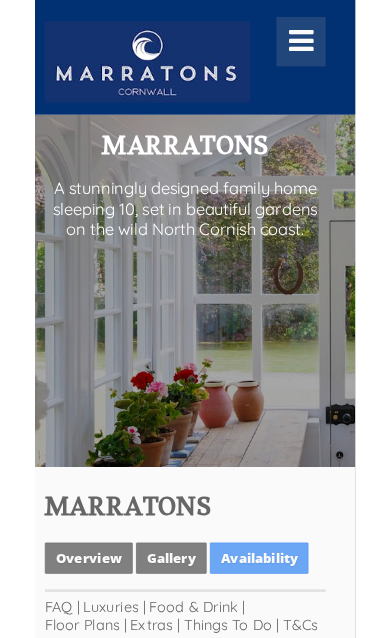 scroll, scrollTop: 0, scrollLeft: 0, axis: both 